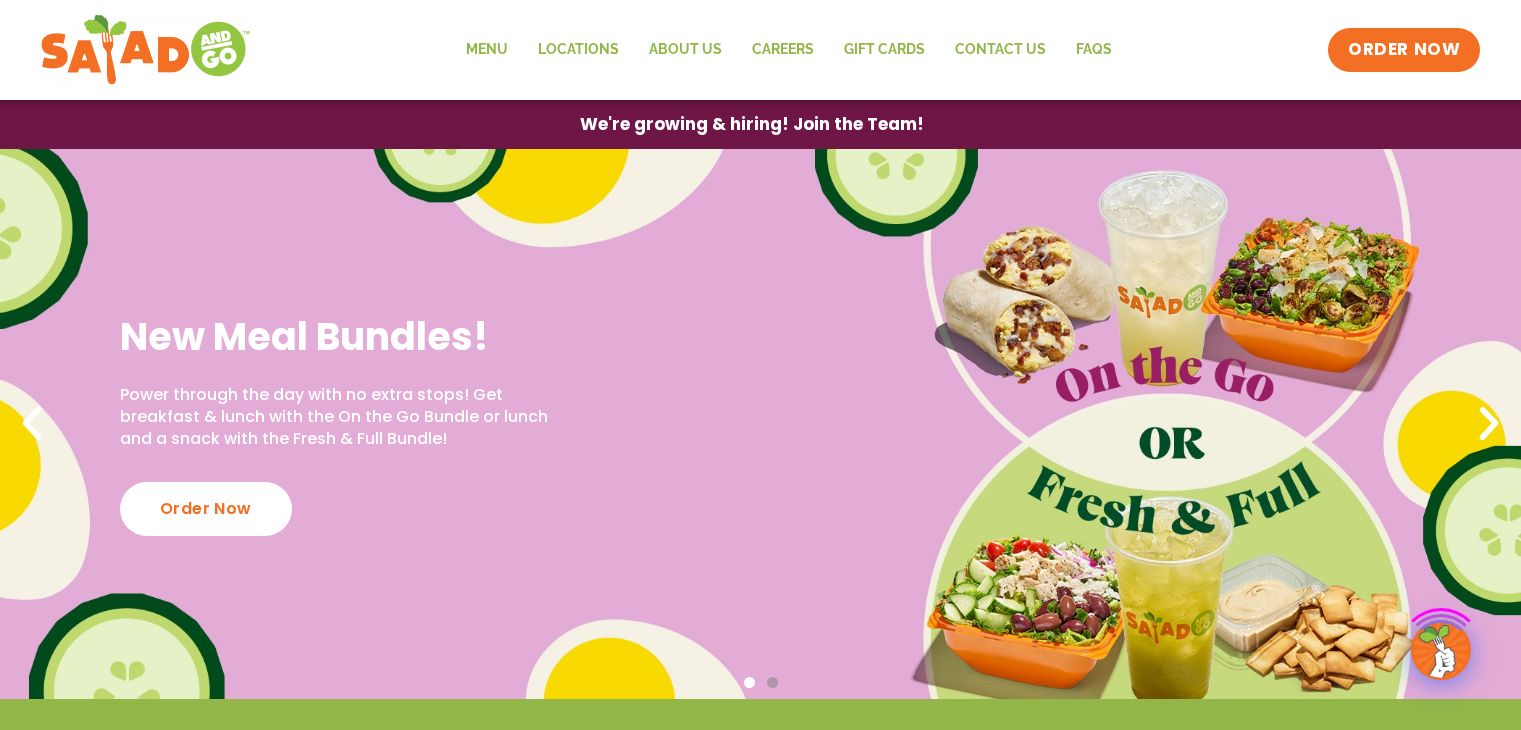 scroll, scrollTop: 0, scrollLeft: 0, axis: both 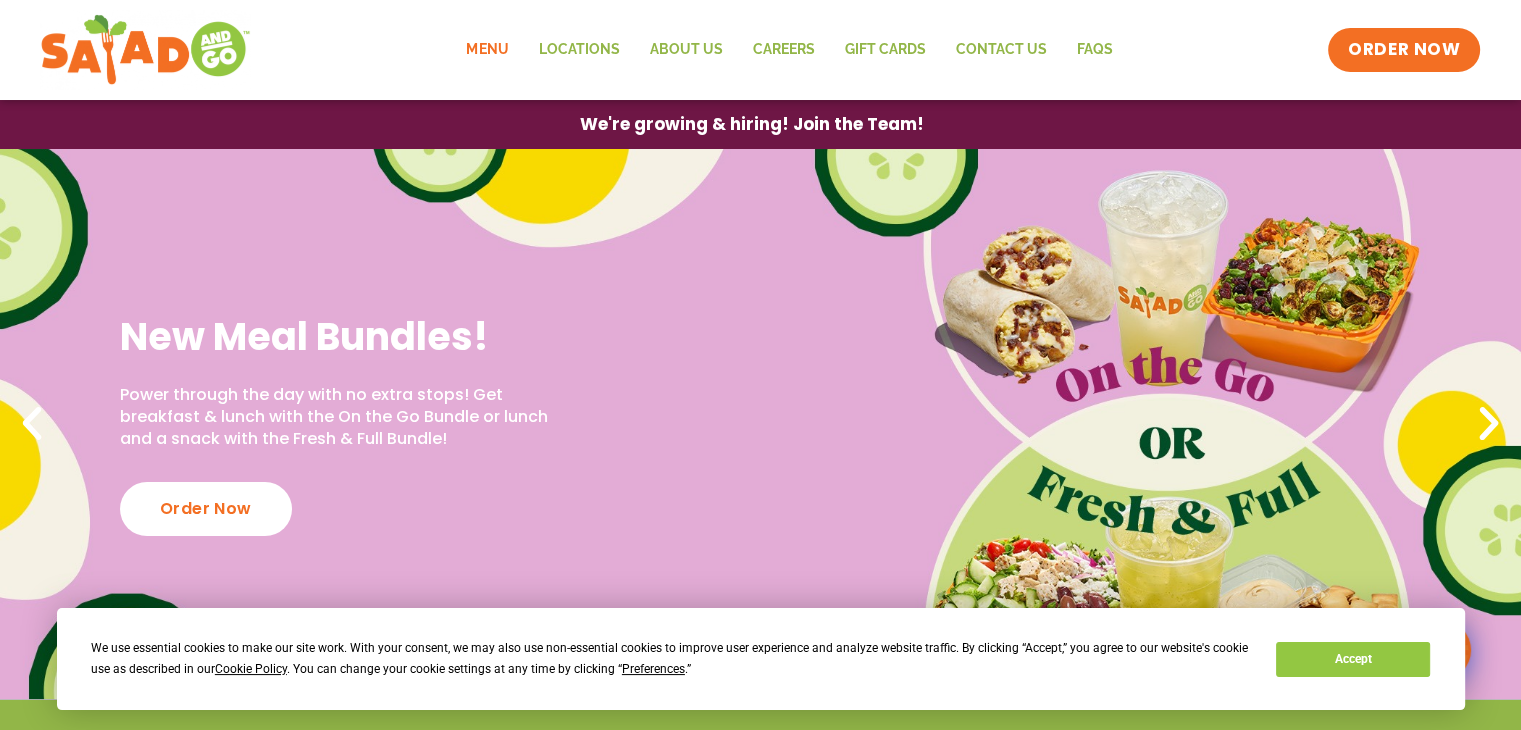 click on "Menu" 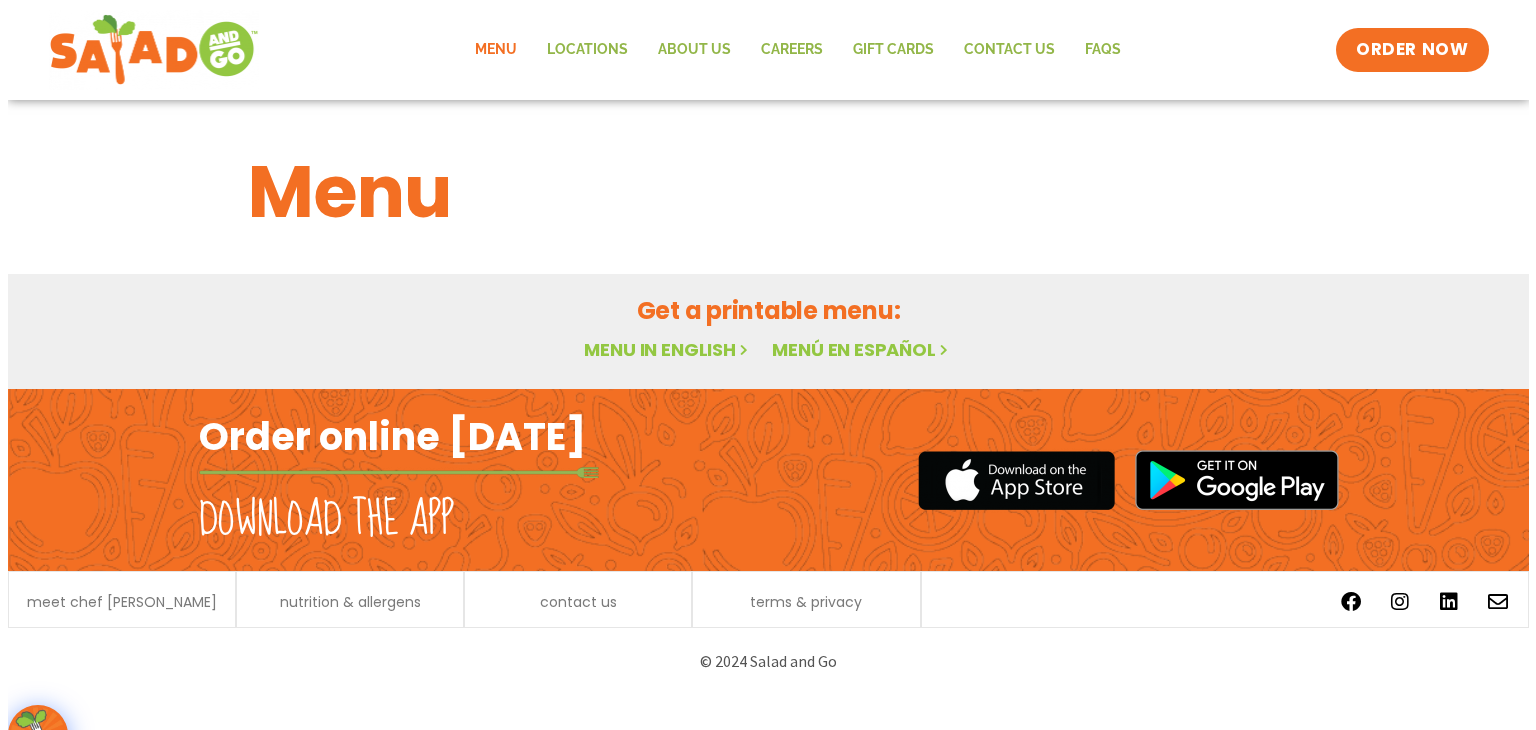 scroll, scrollTop: 0, scrollLeft: 0, axis: both 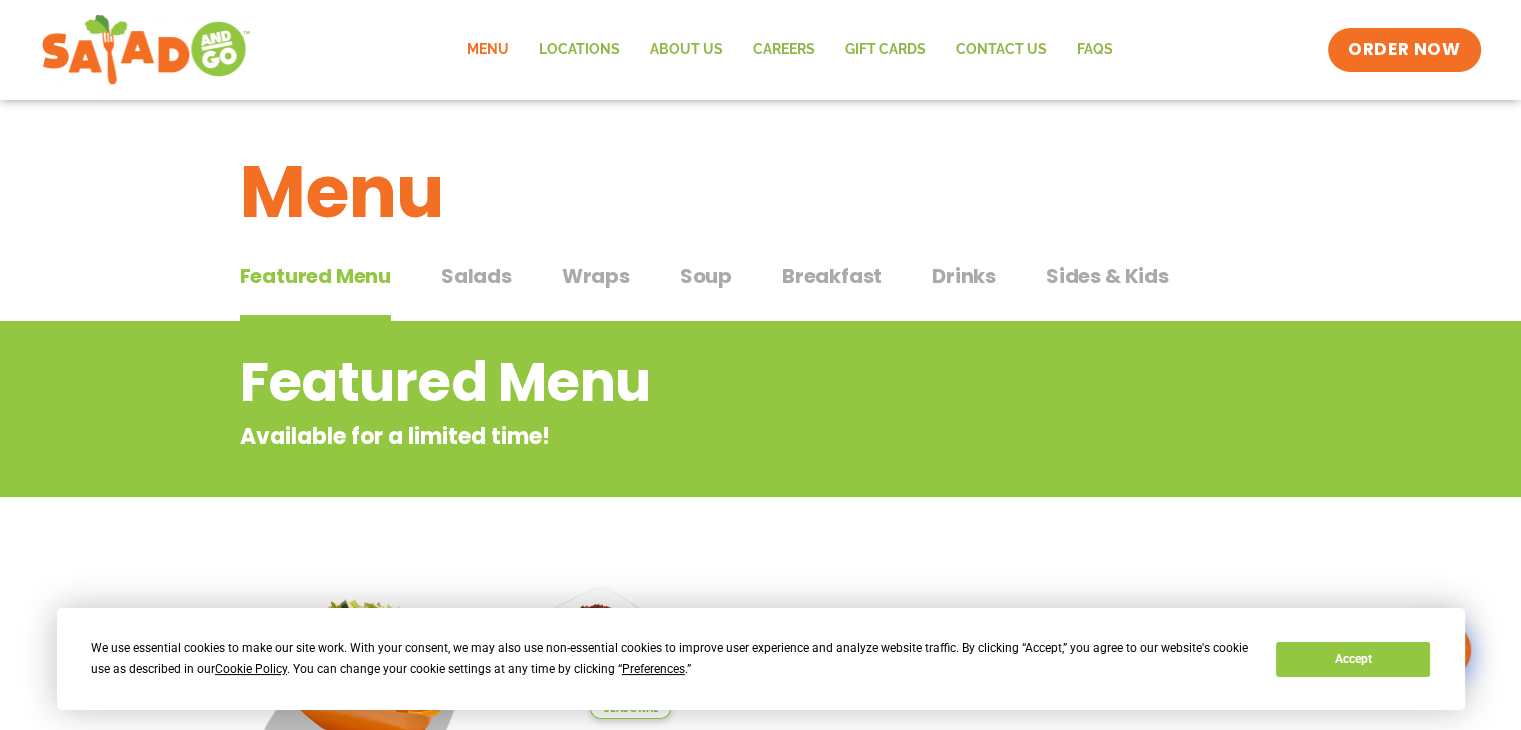 click on "Drinks" at bounding box center [964, 276] 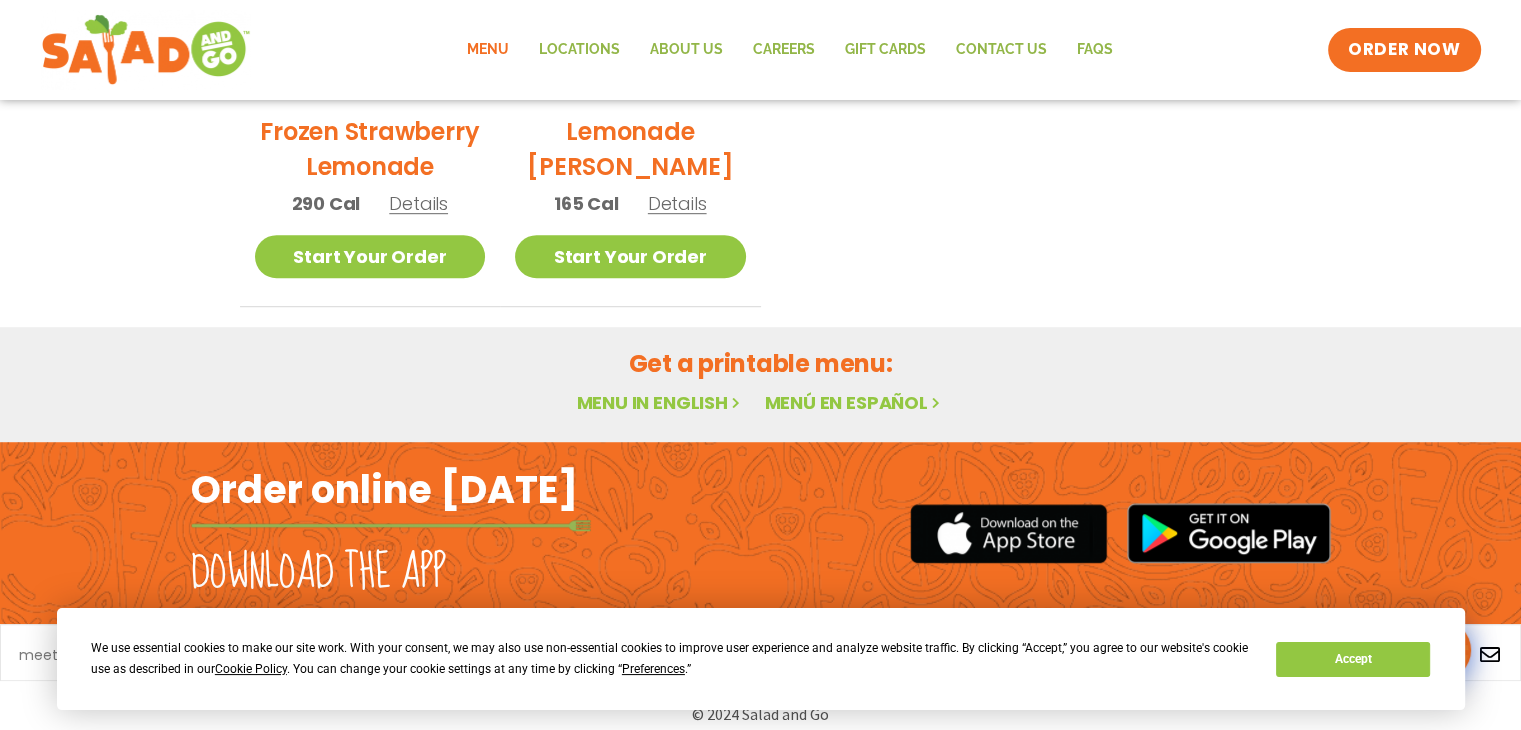 scroll, scrollTop: 1215, scrollLeft: 0, axis: vertical 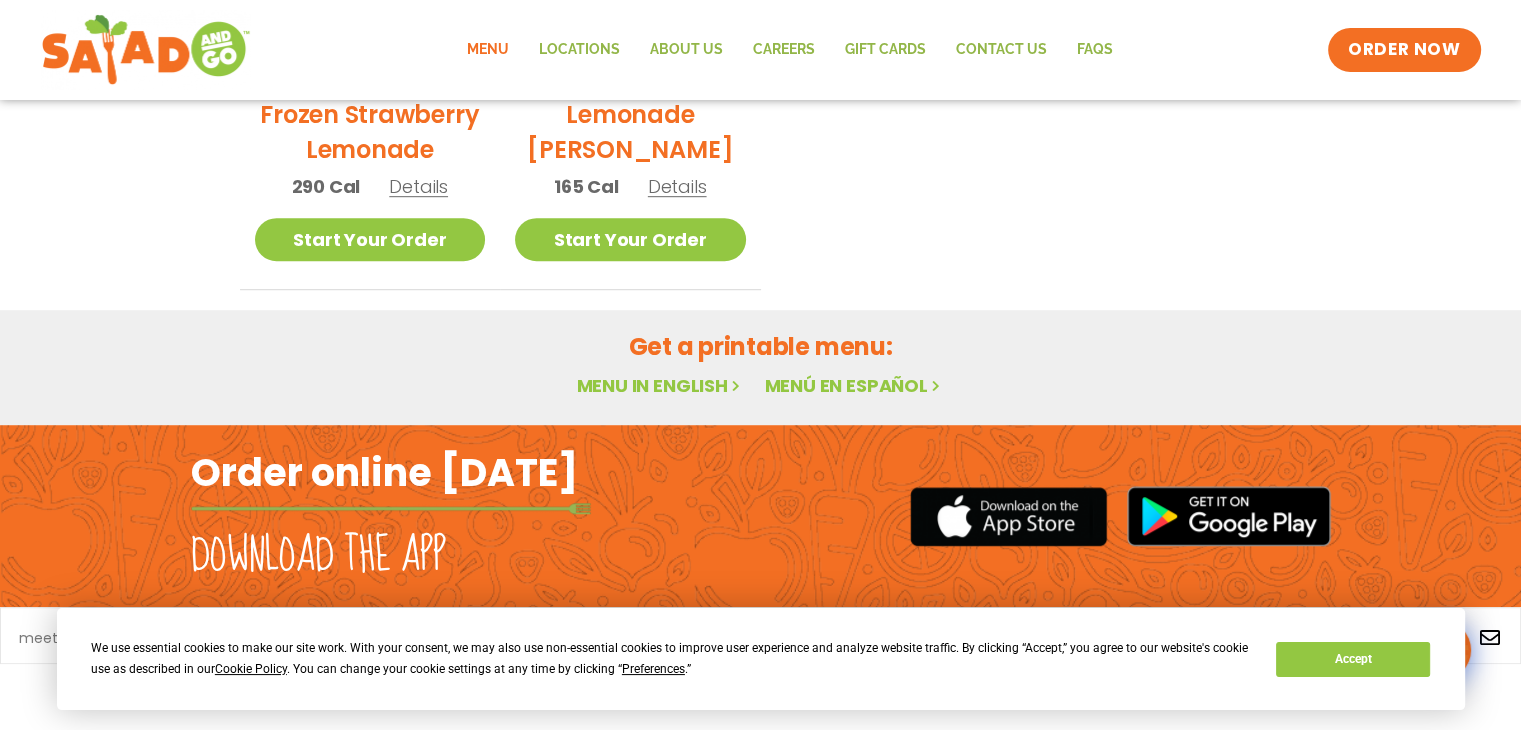 click on "Menu in English" at bounding box center (660, 385) 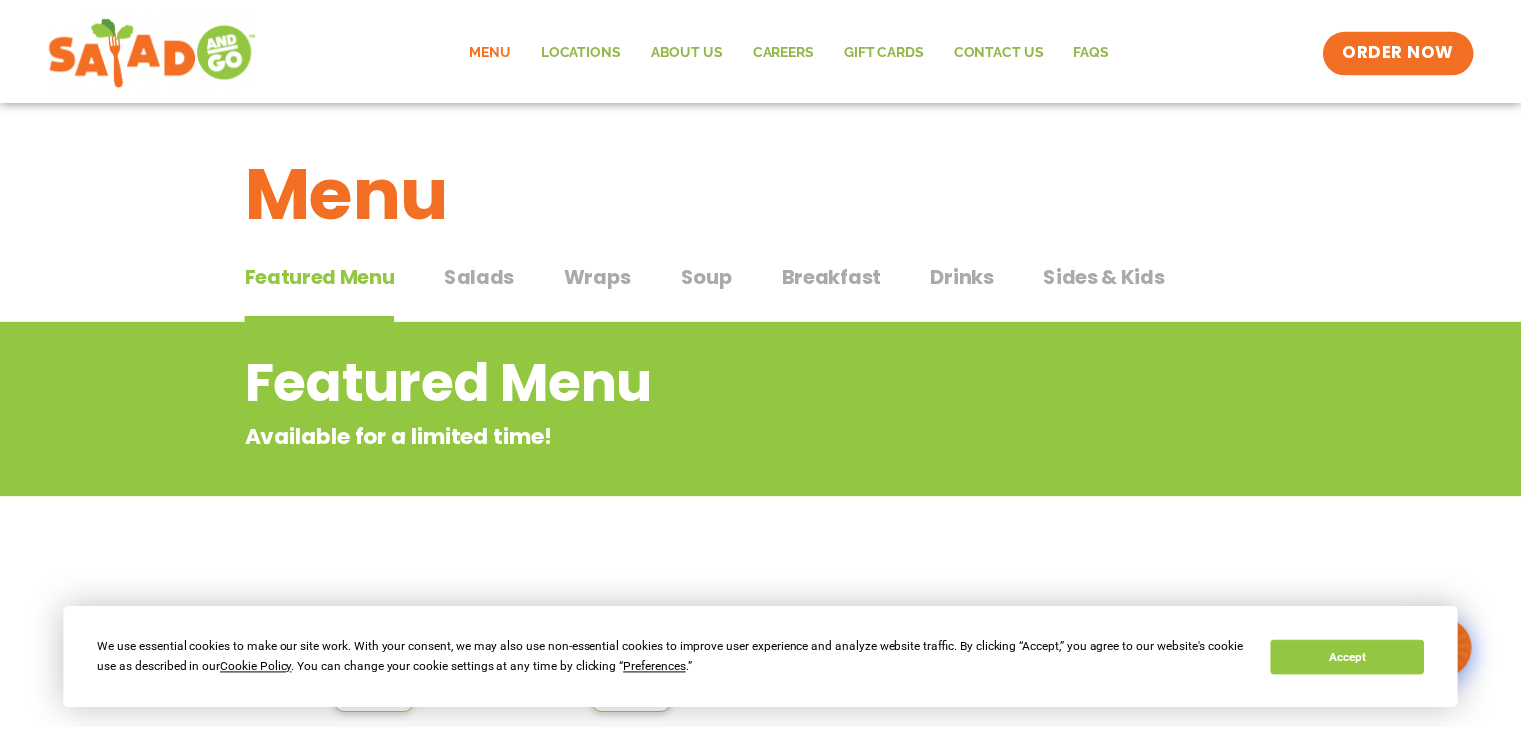 scroll, scrollTop: 0, scrollLeft: 0, axis: both 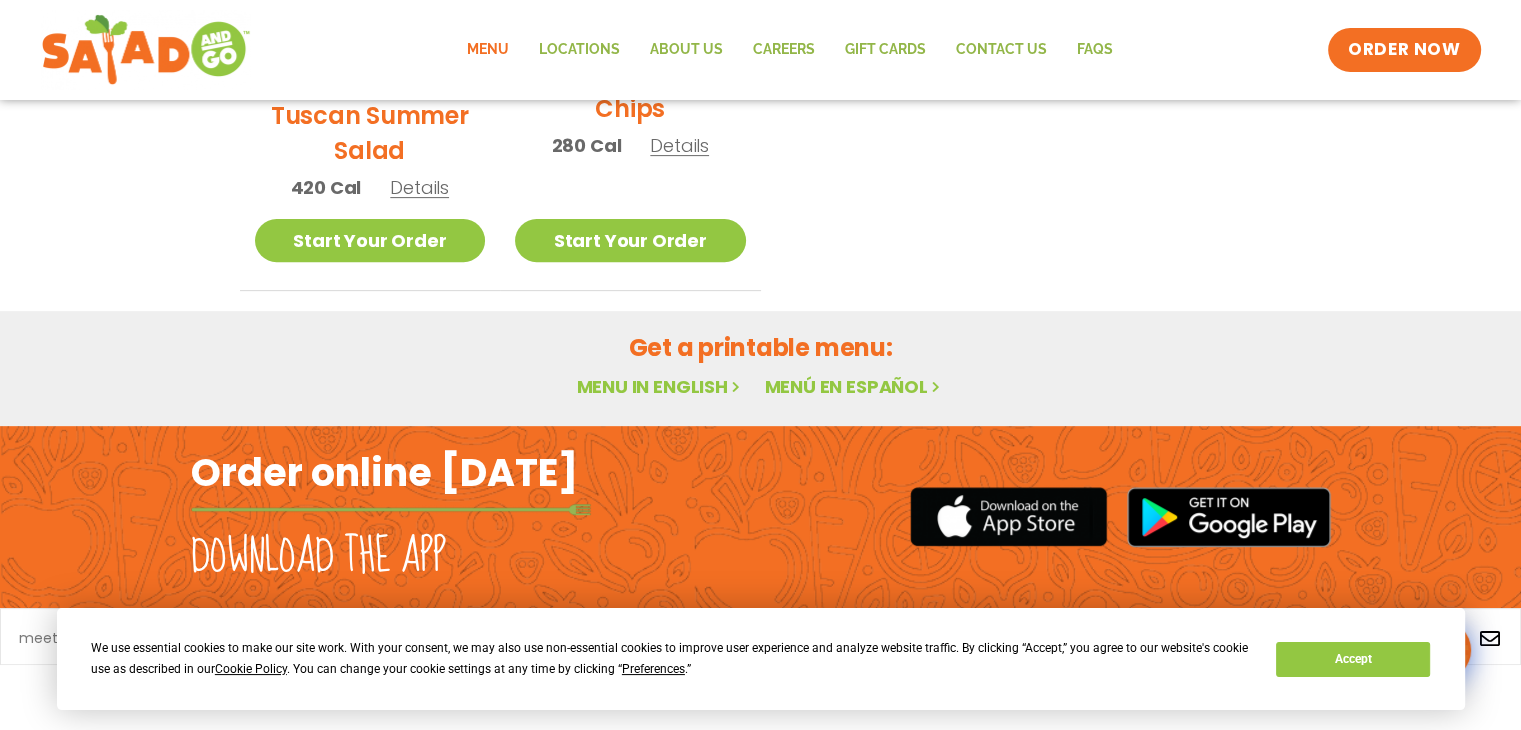 click on "Menu in English" at bounding box center [660, 386] 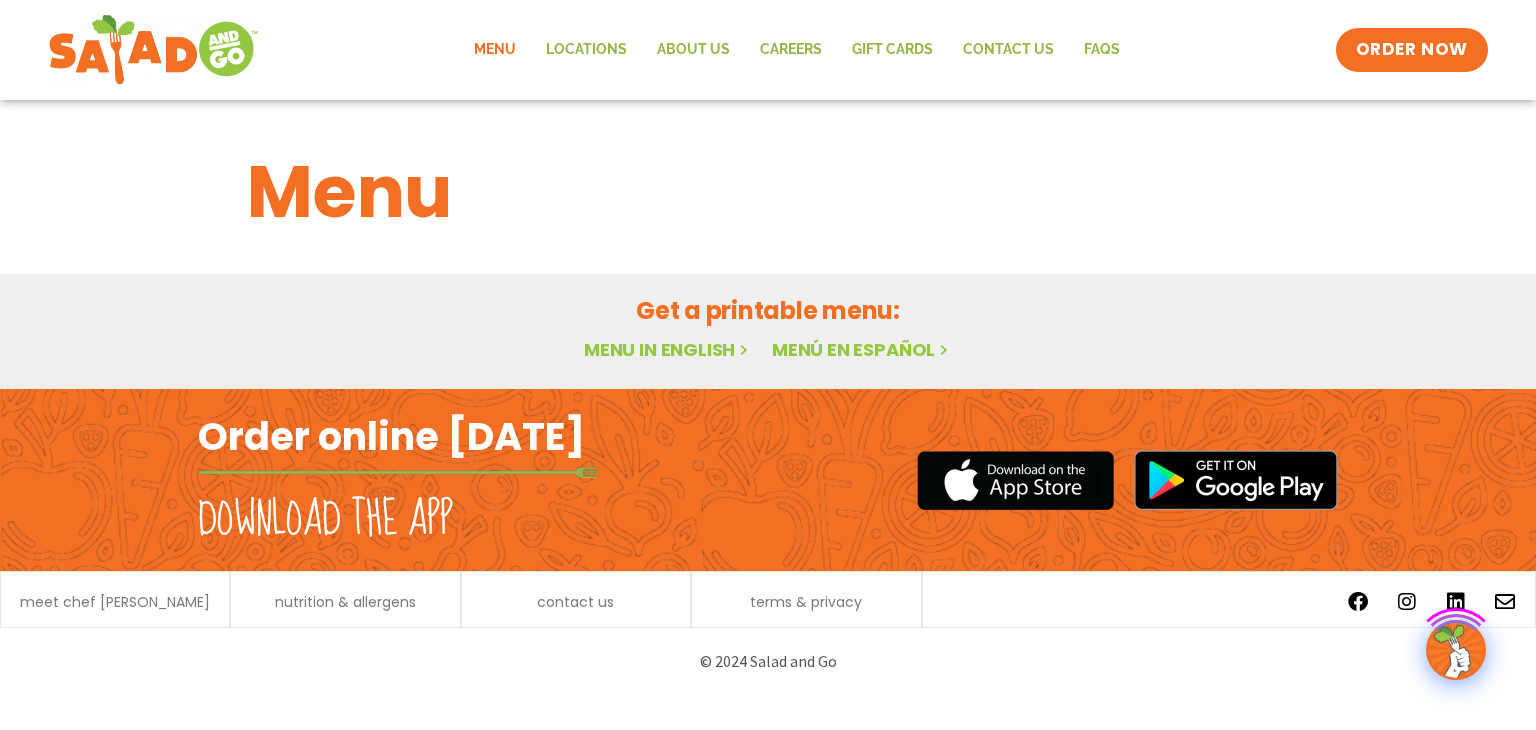 scroll, scrollTop: 0, scrollLeft: 0, axis: both 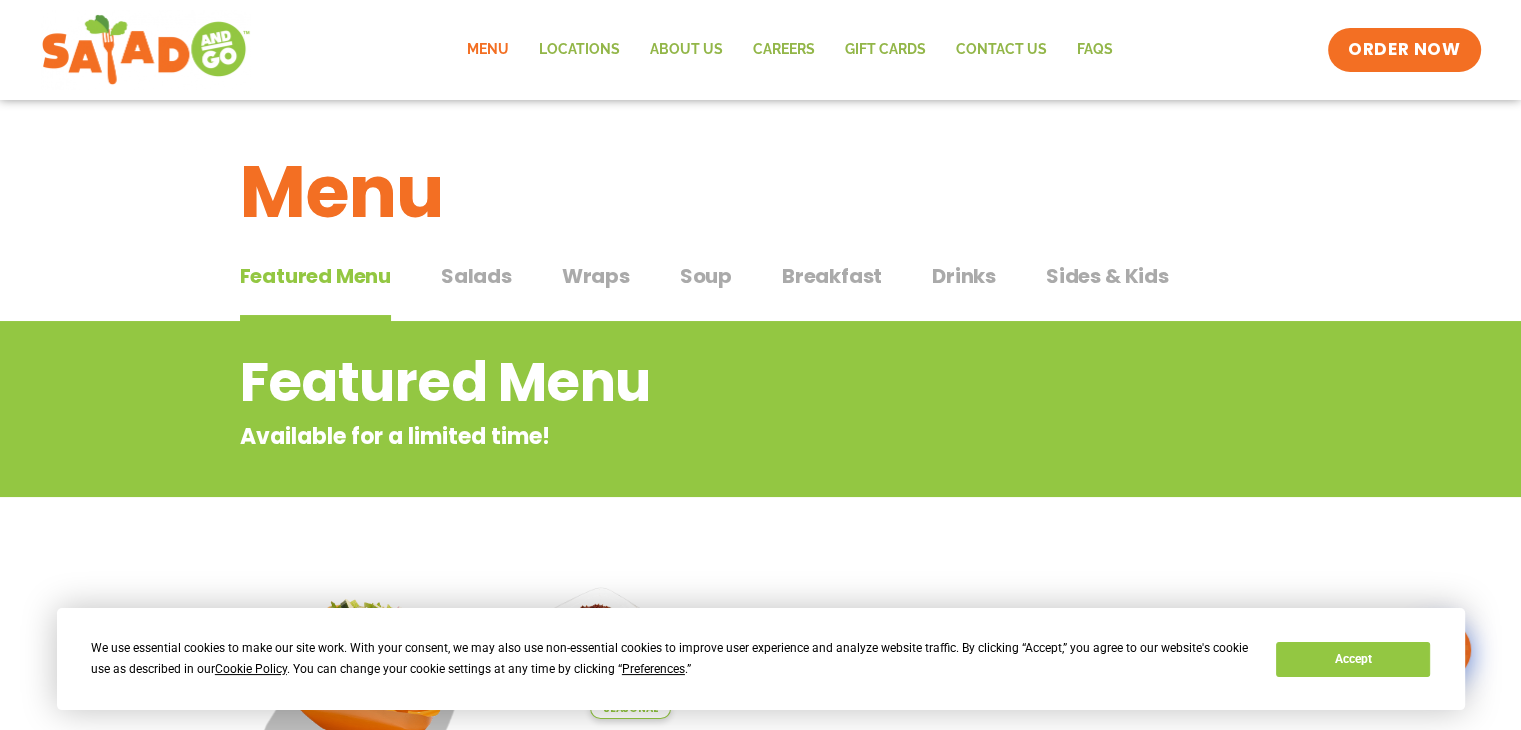 click on "Sides & Kids" at bounding box center (1107, 276) 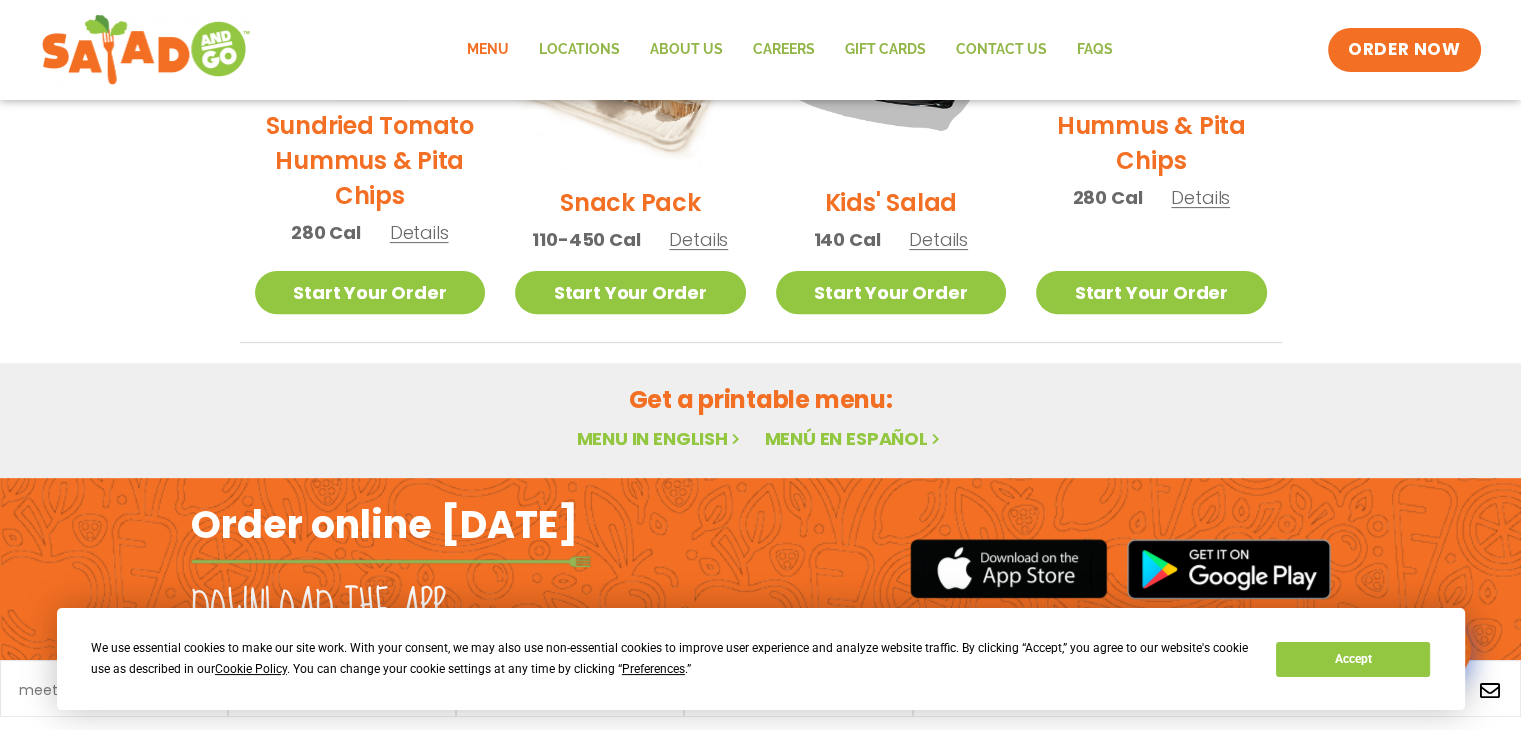 scroll, scrollTop: 712, scrollLeft: 0, axis: vertical 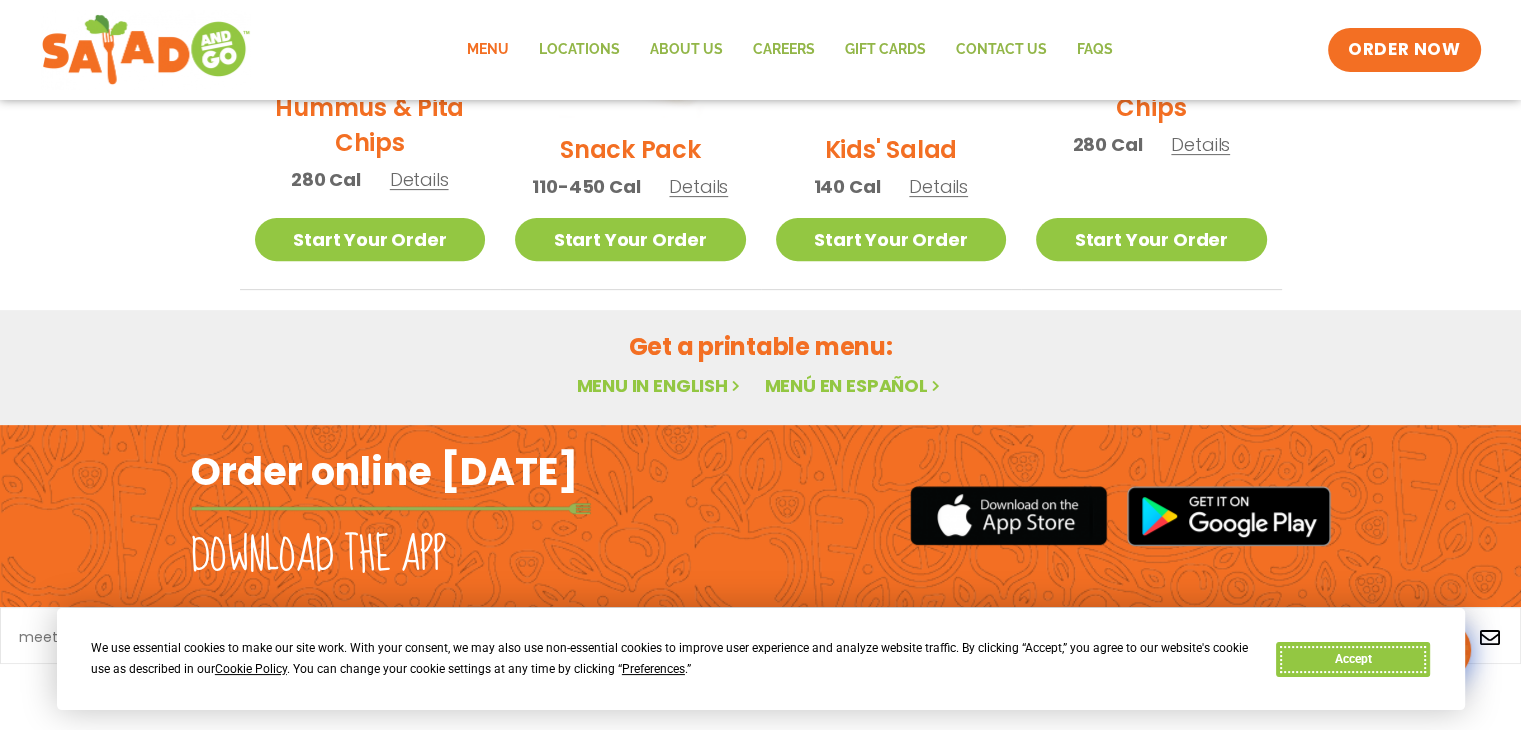click on "Accept" at bounding box center (1353, 659) 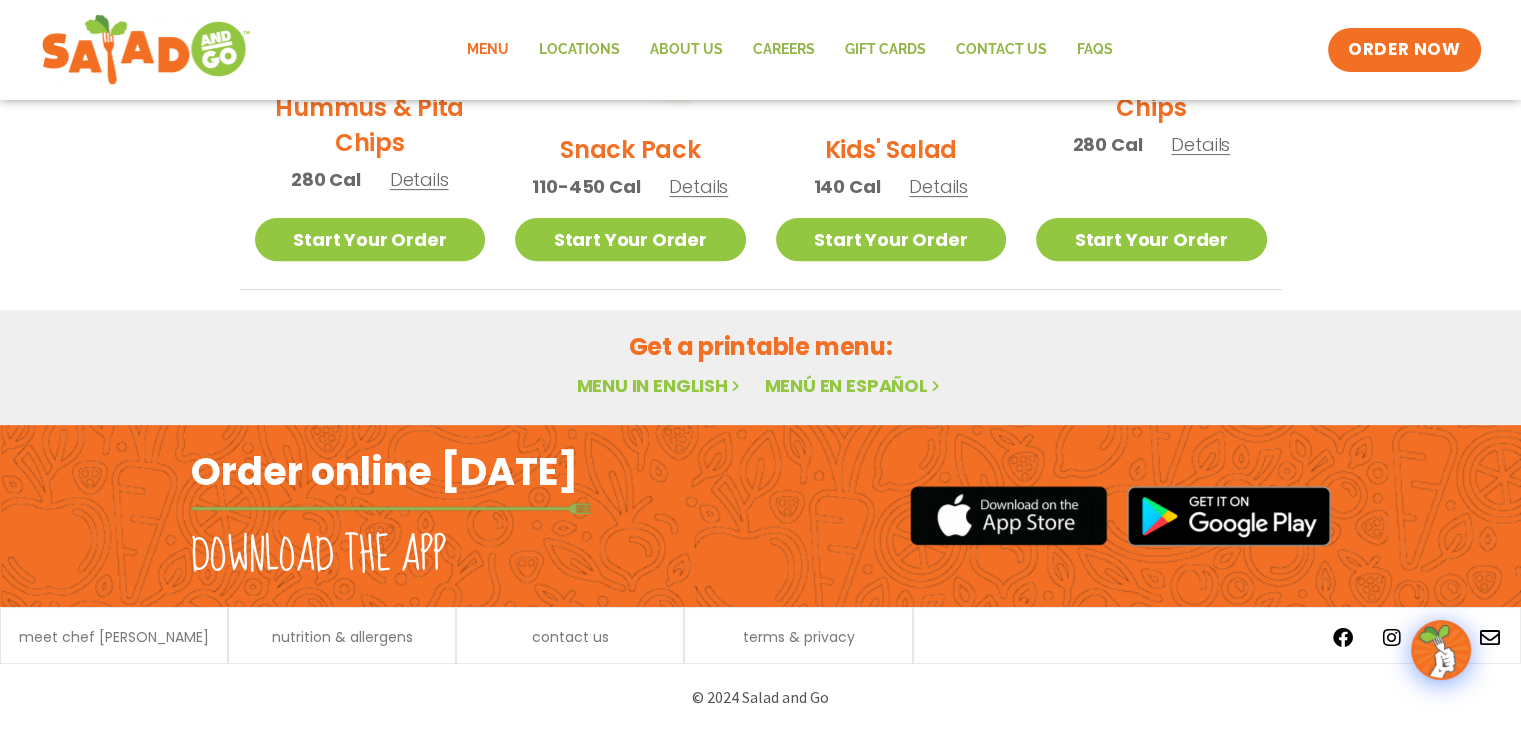 click on "© 2024 Salad and Go" at bounding box center (761, 697) 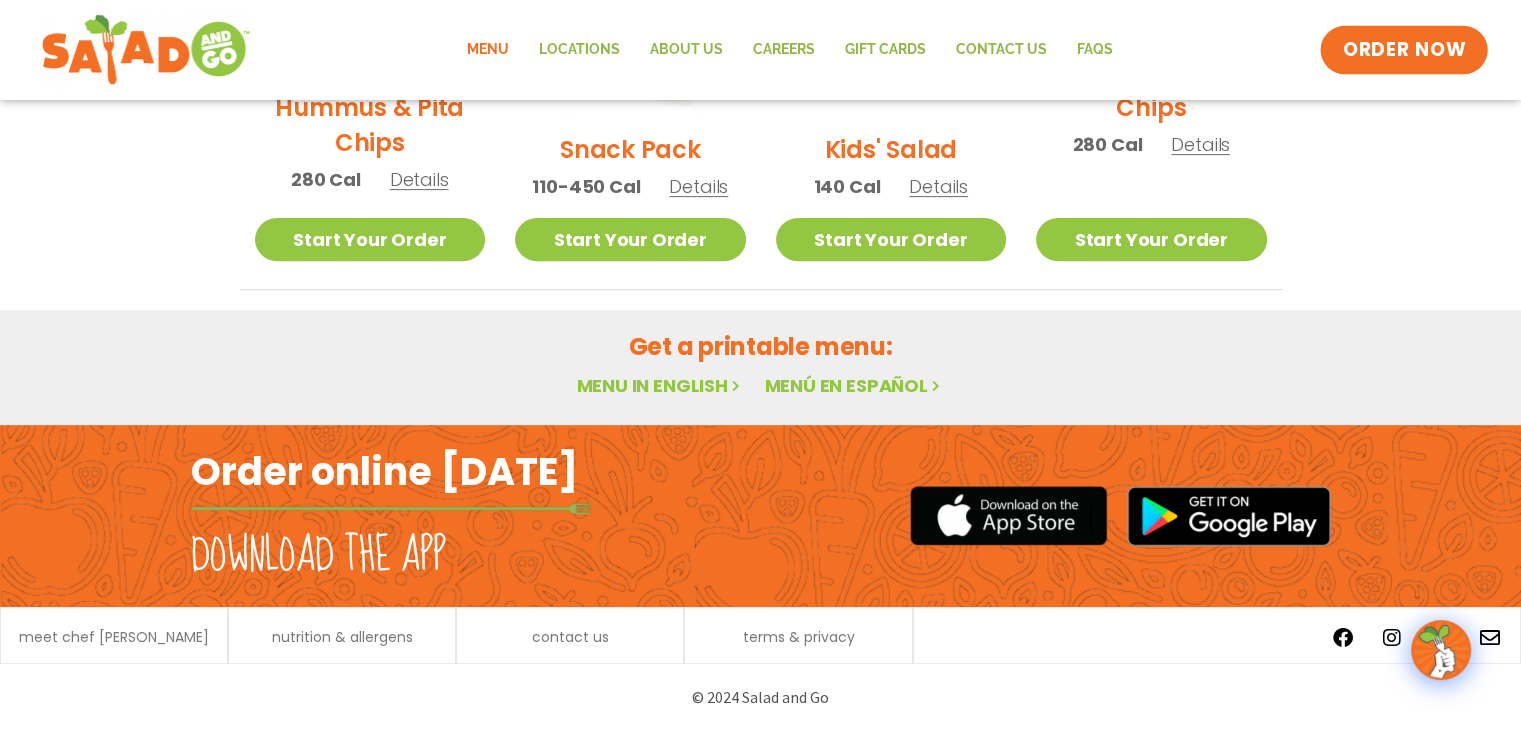 click on "ORDER NOW" at bounding box center [1404, 50] 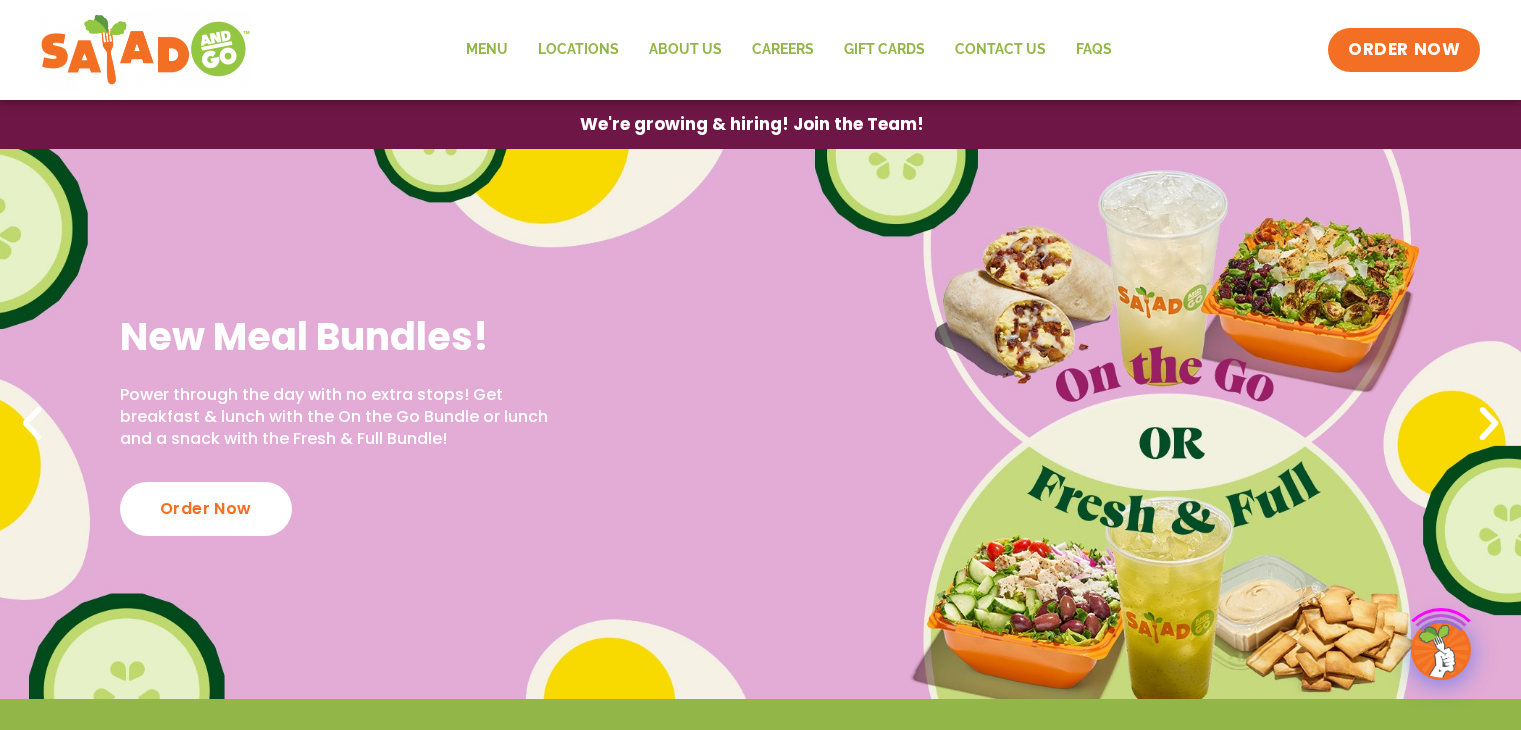 scroll, scrollTop: 0, scrollLeft: 0, axis: both 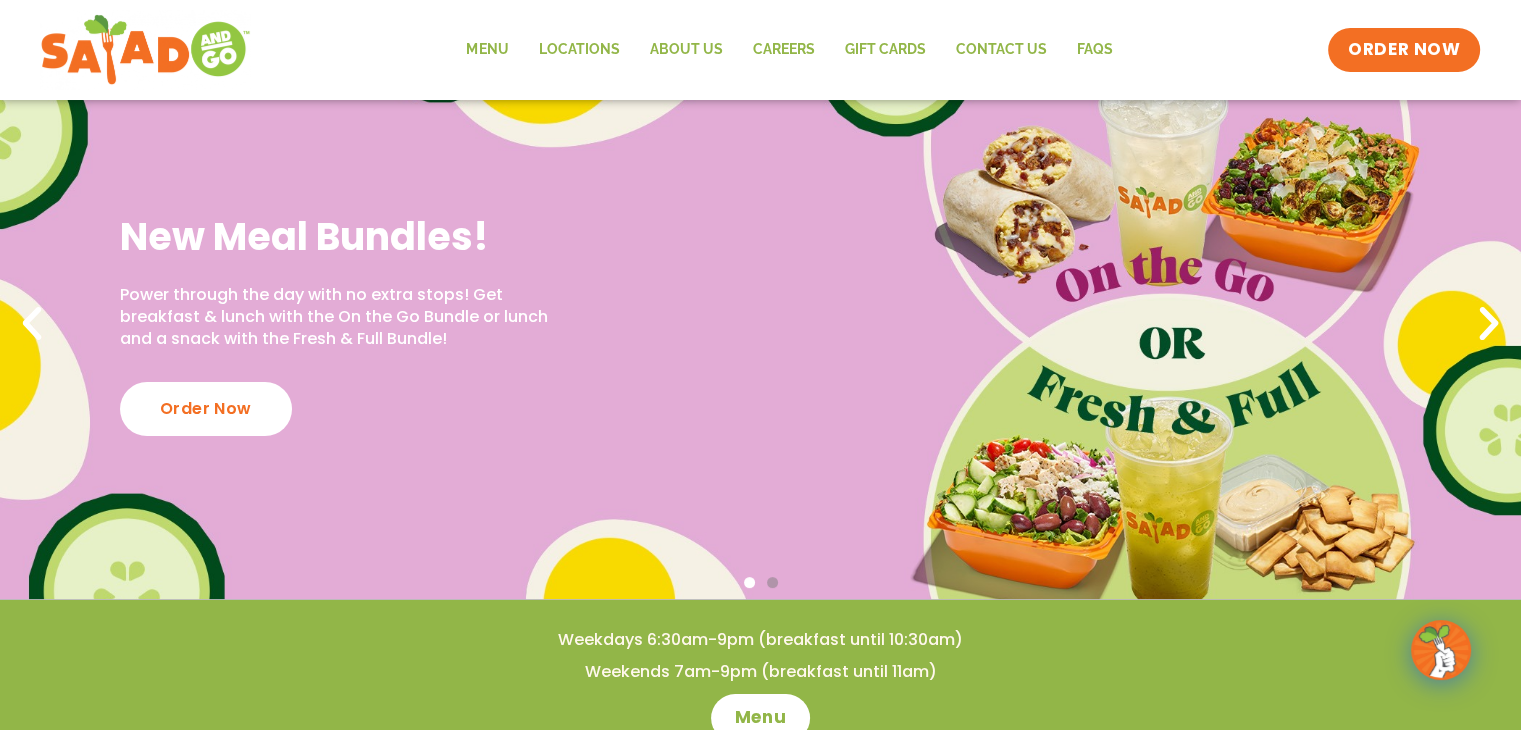 click on "New Meal Bundles! Power through the day with no extra stops! Get breakfast & lunch with the On the Go Bundle or lunch and a snack with the Fresh & Full Bundle! Order Now" at bounding box center (760, 324) 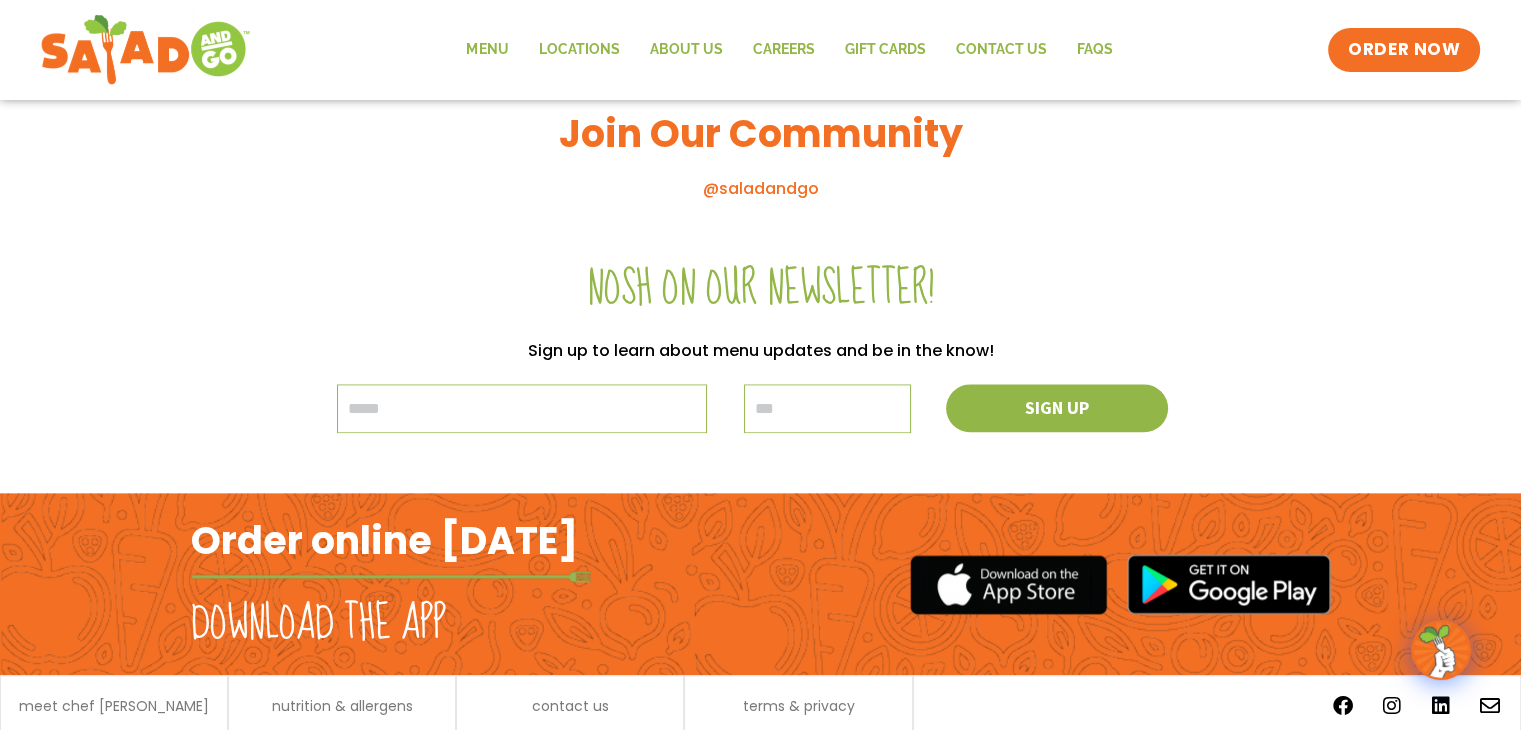 scroll, scrollTop: 2325, scrollLeft: 0, axis: vertical 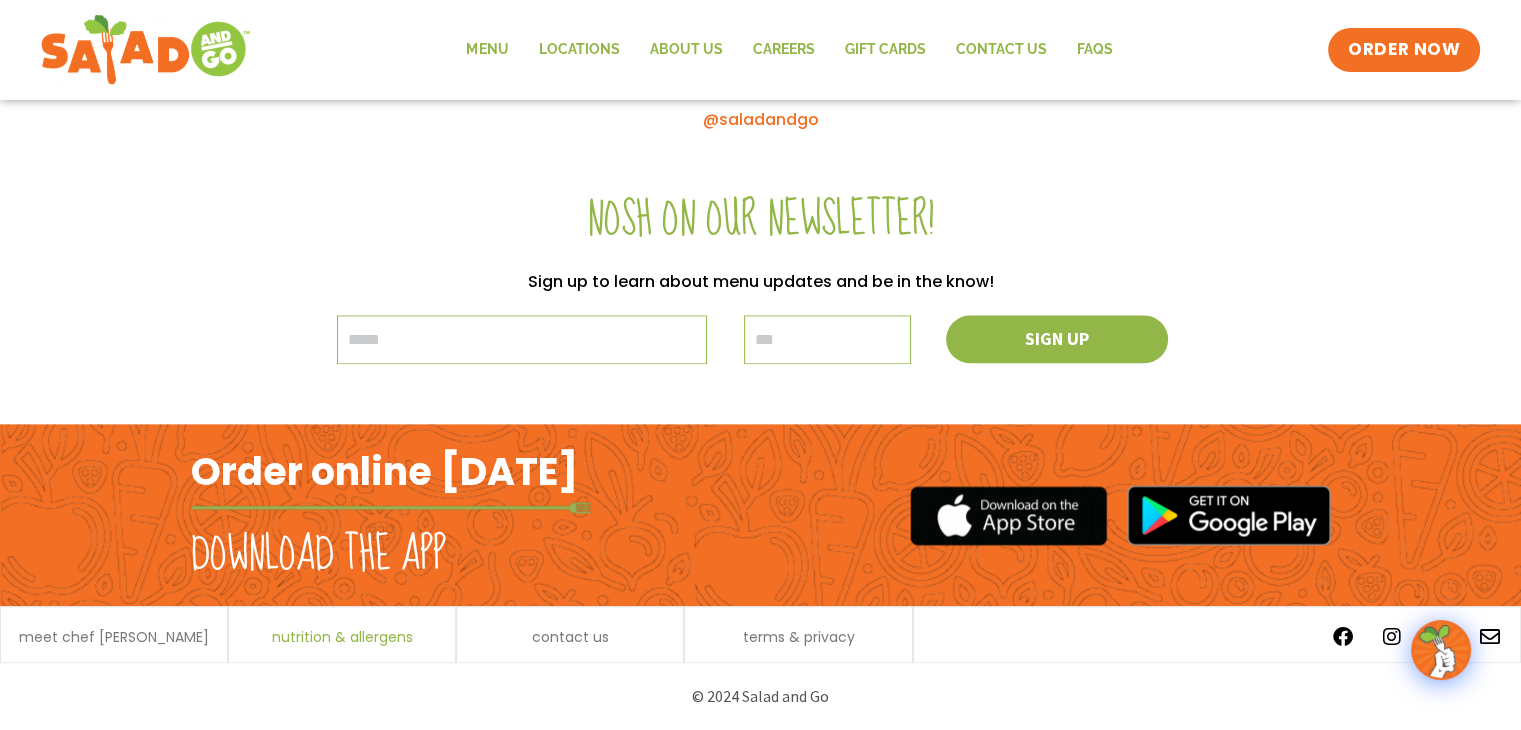 click on "nutrition & allergens" at bounding box center (342, 637) 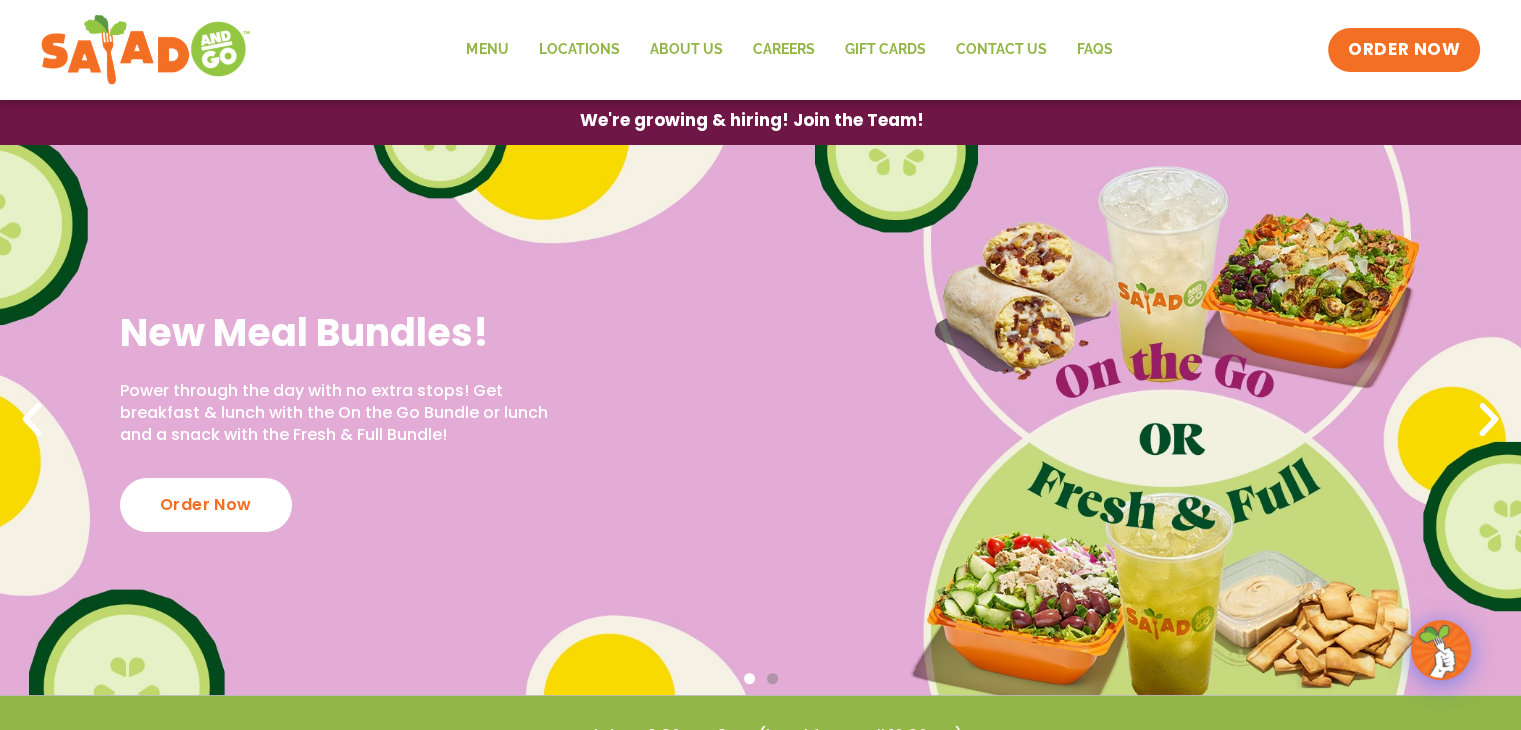 scroll, scrollTop: 0, scrollLeft: 0, axis: both 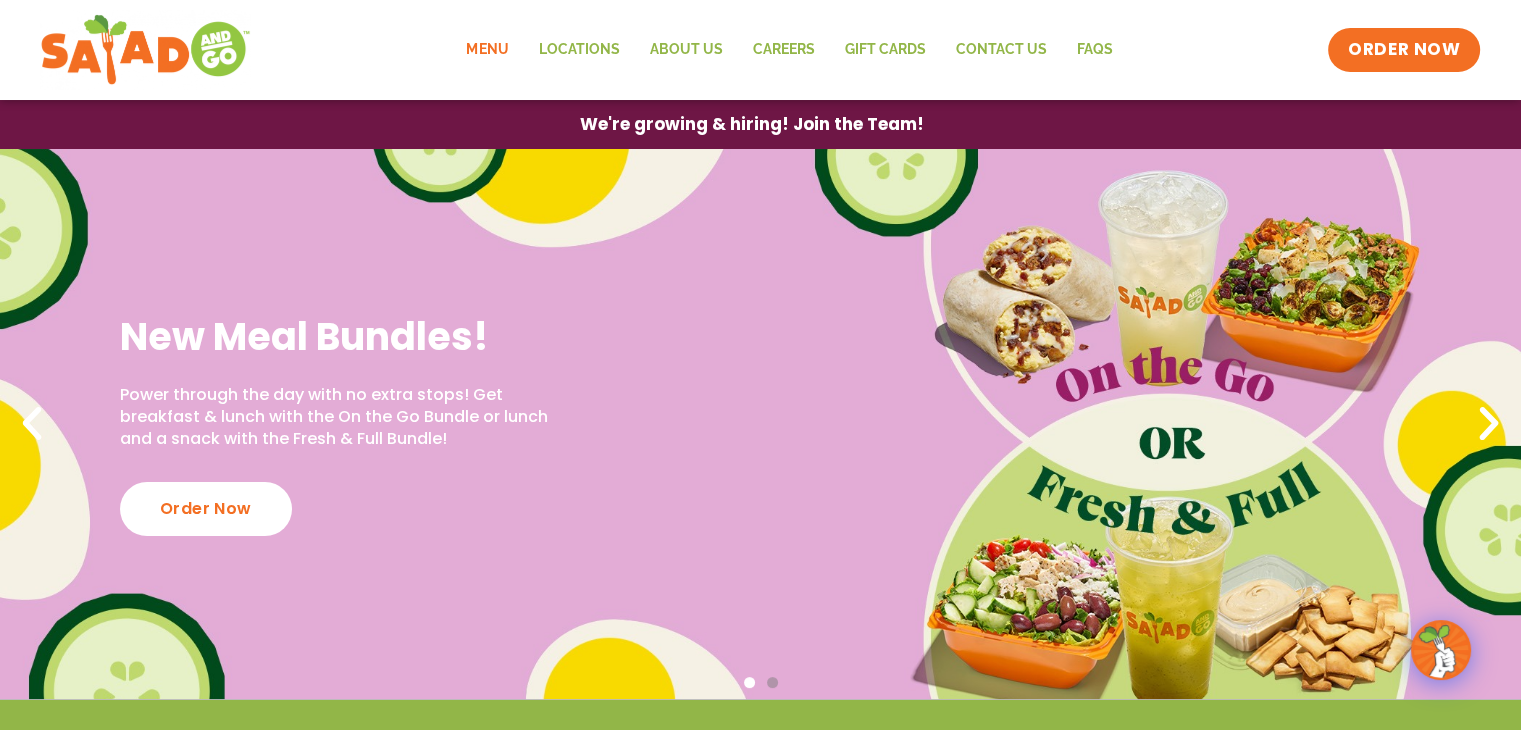 click on "Menu" 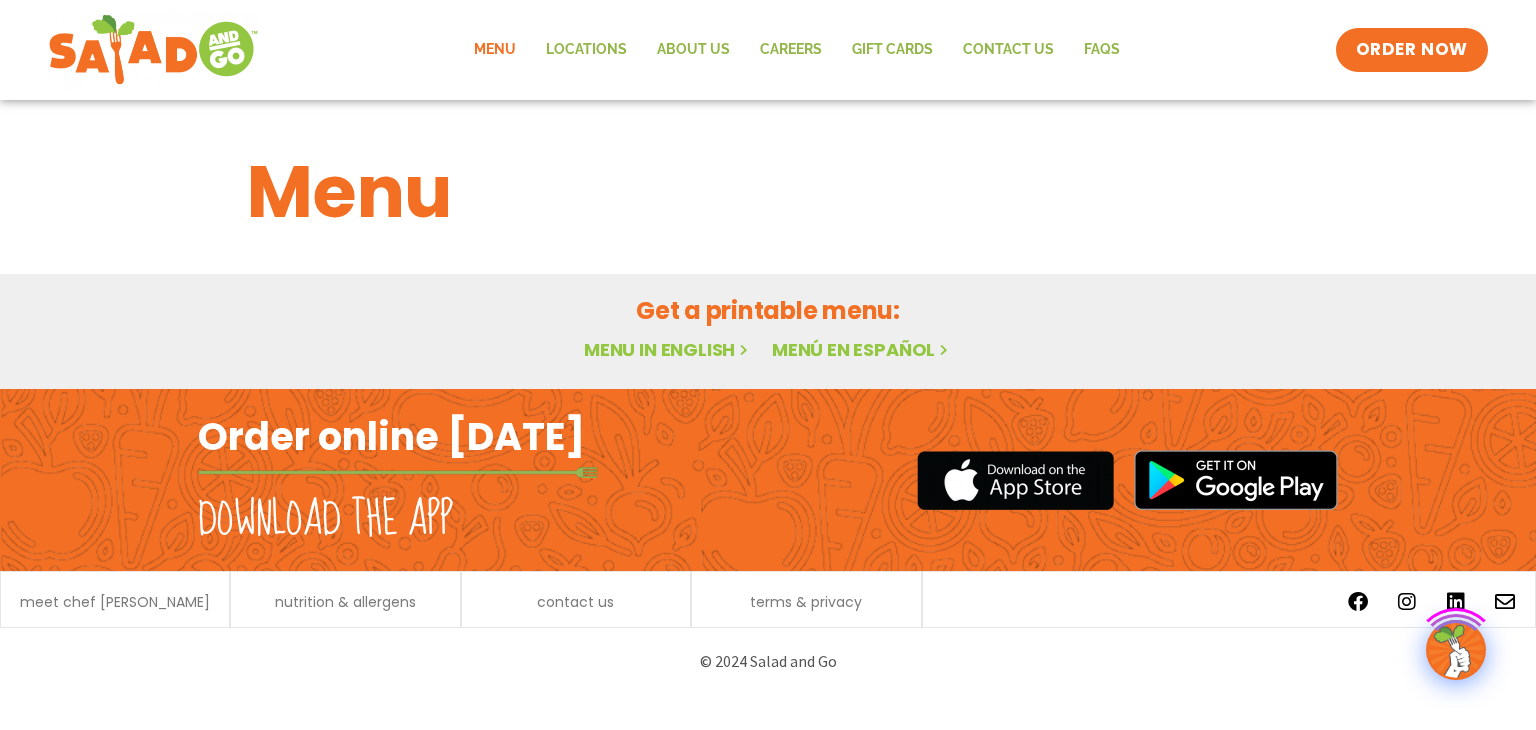 scroll, scrollTop: 0, scrollLeft: 0, axis: both 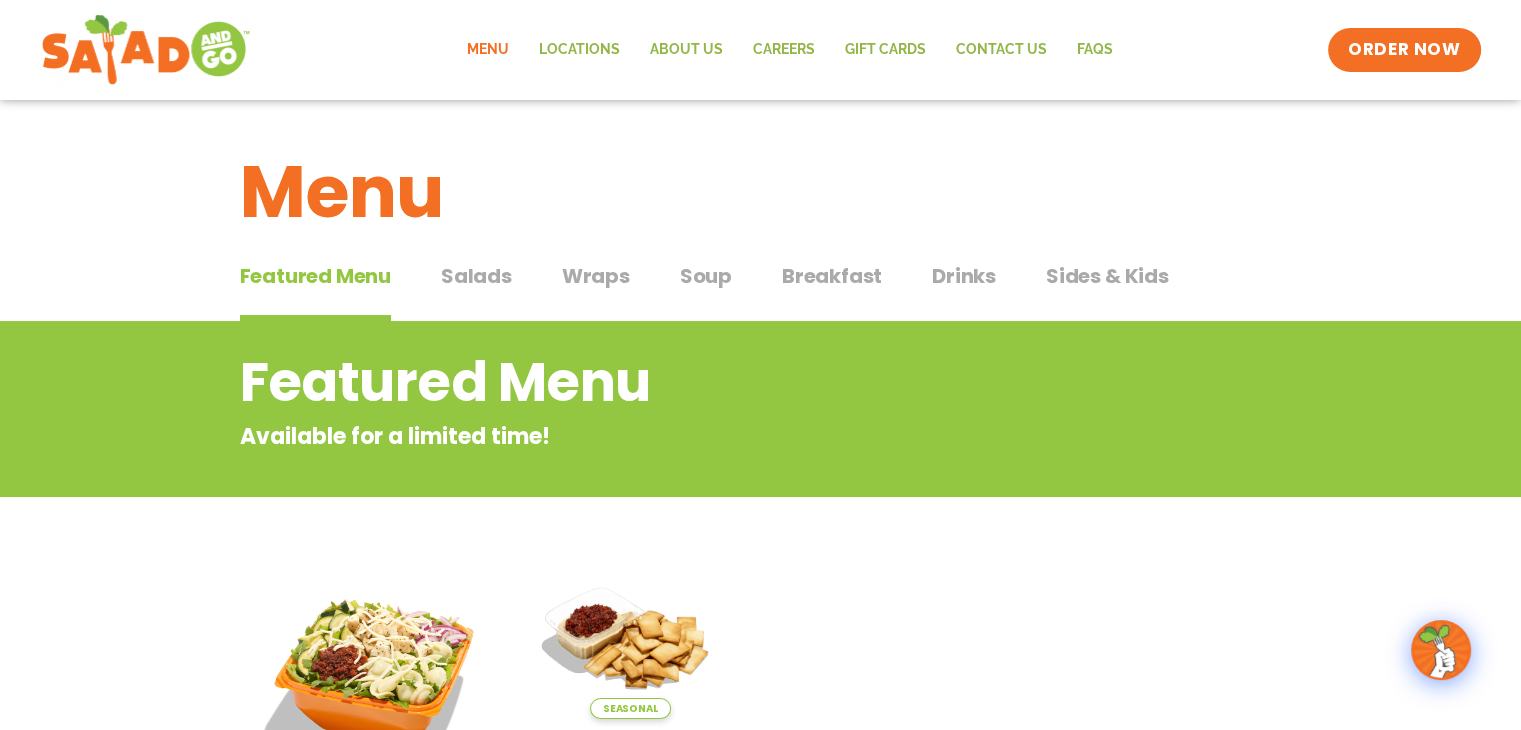 click on "Salads" at bounding box center [476, 276] 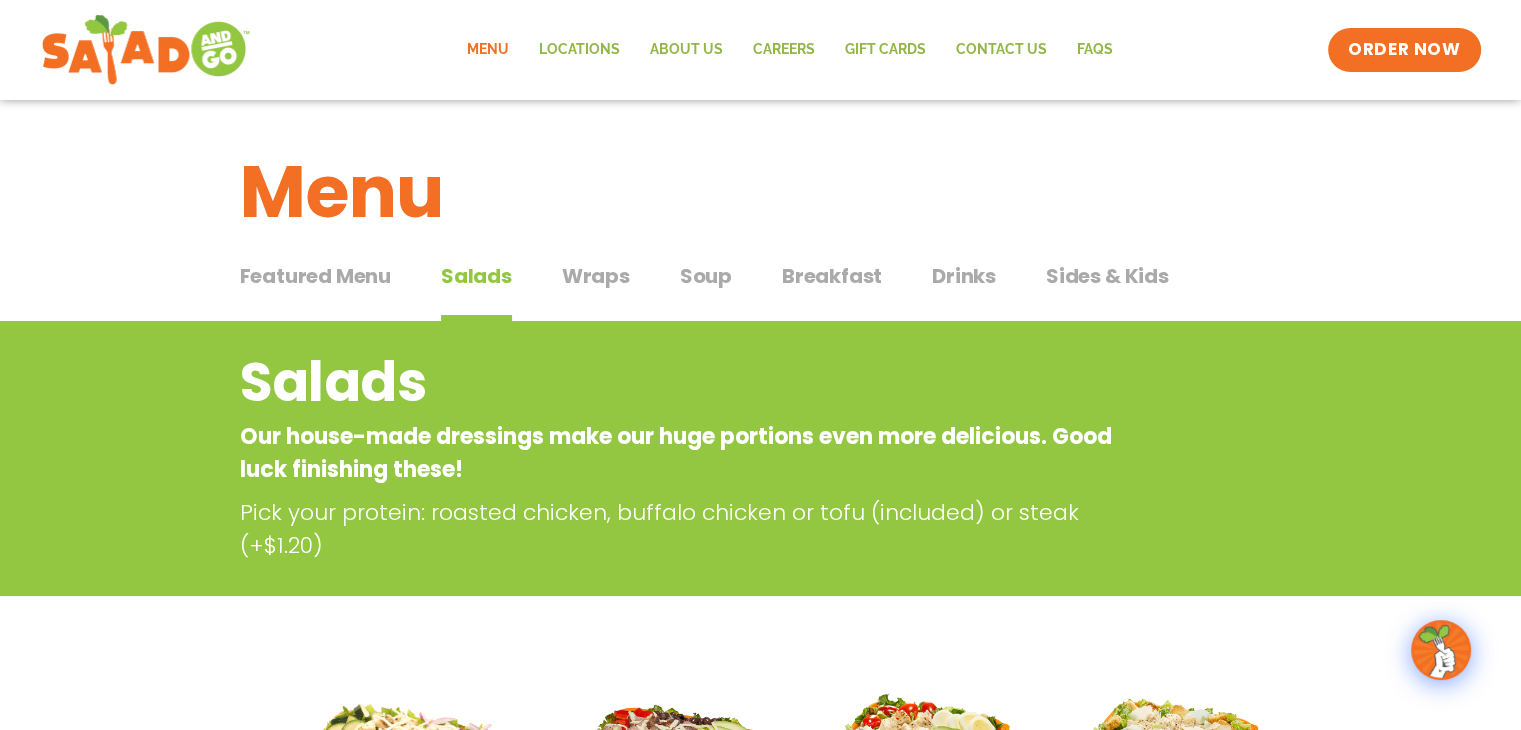 click on "Soup" at bounding box center [706, 276] 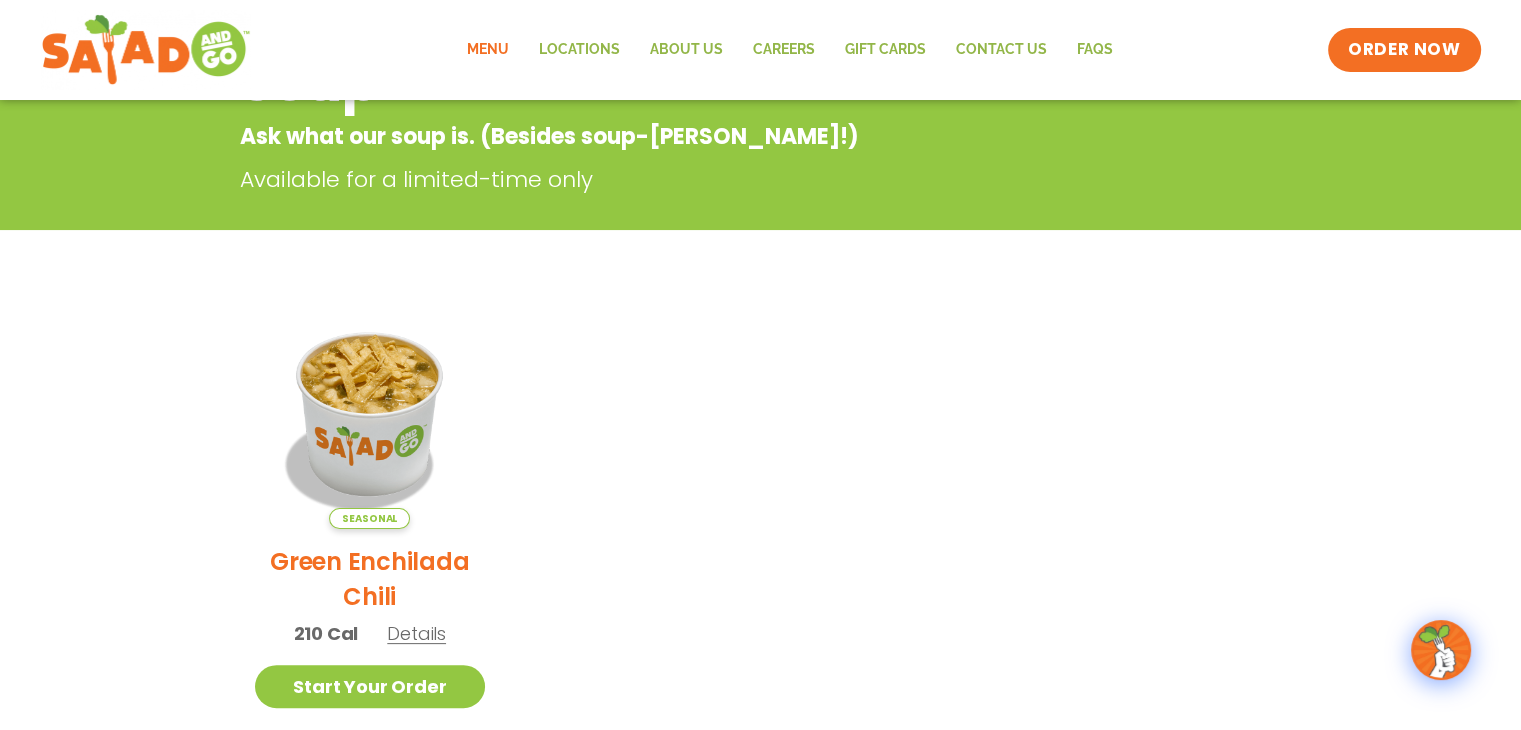 scroll, scrollTop: 100, scrollLeft: 0, axis: vertical 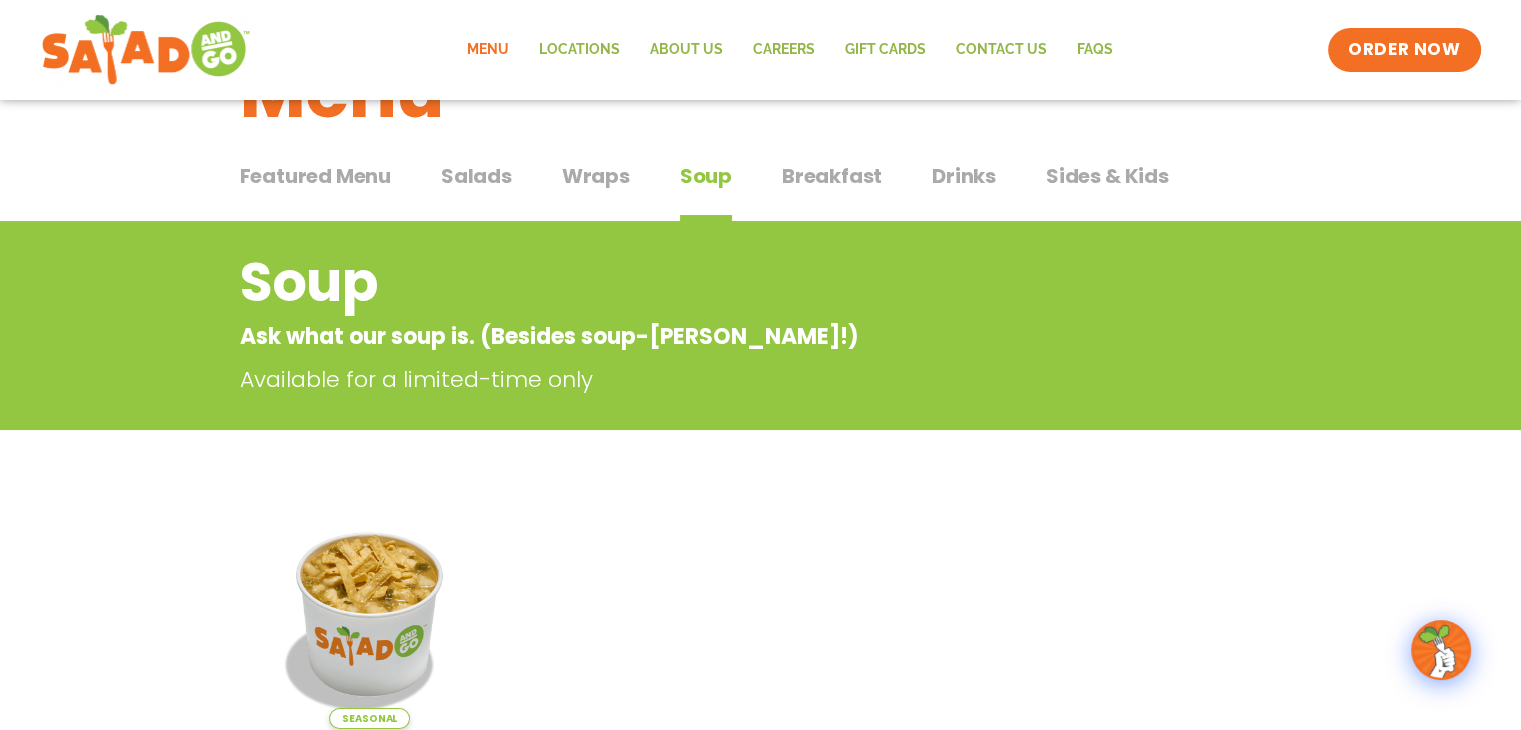 click on "Drinks" at bounding box center [964, 176] 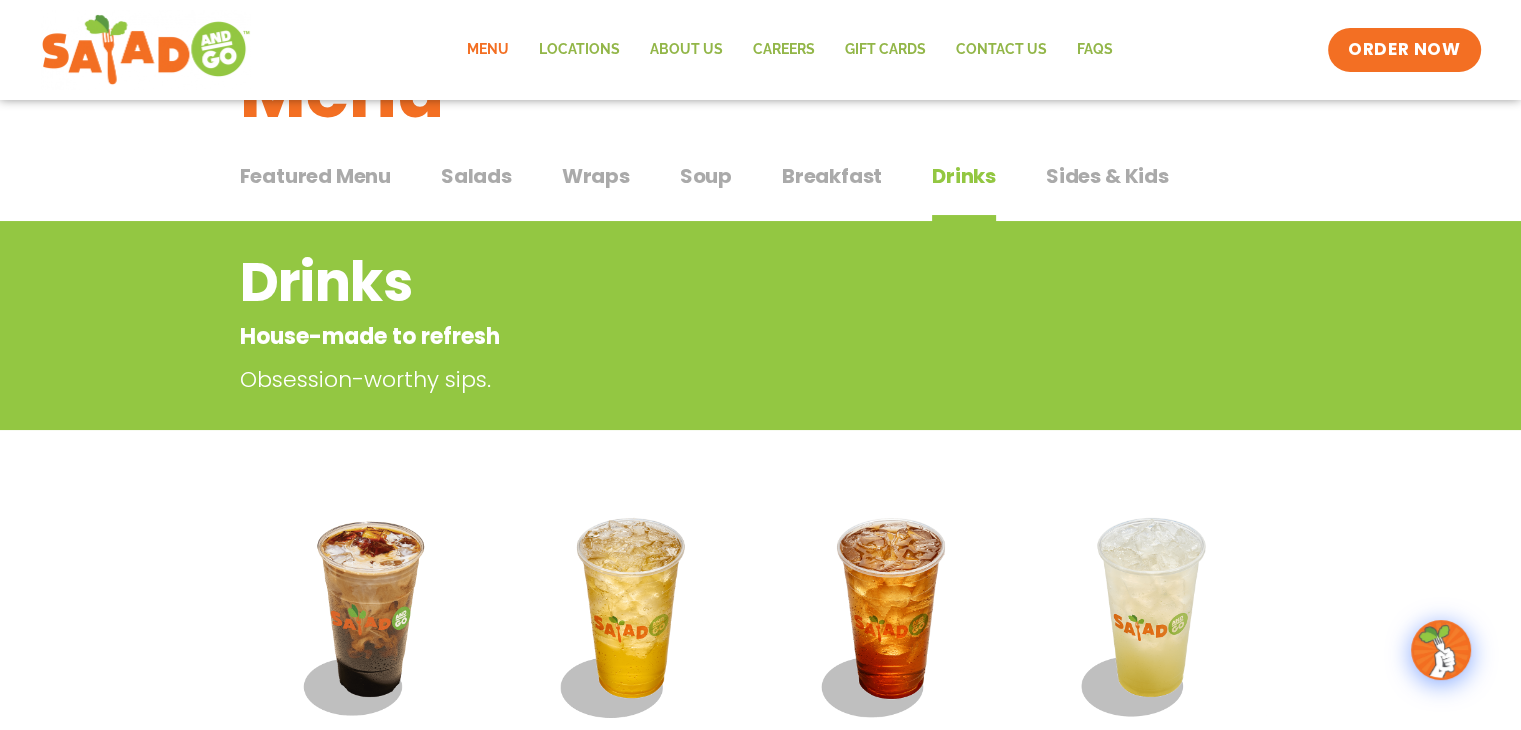 scroll, scrollTop: 0, scrollLeft: 0, axis: both 